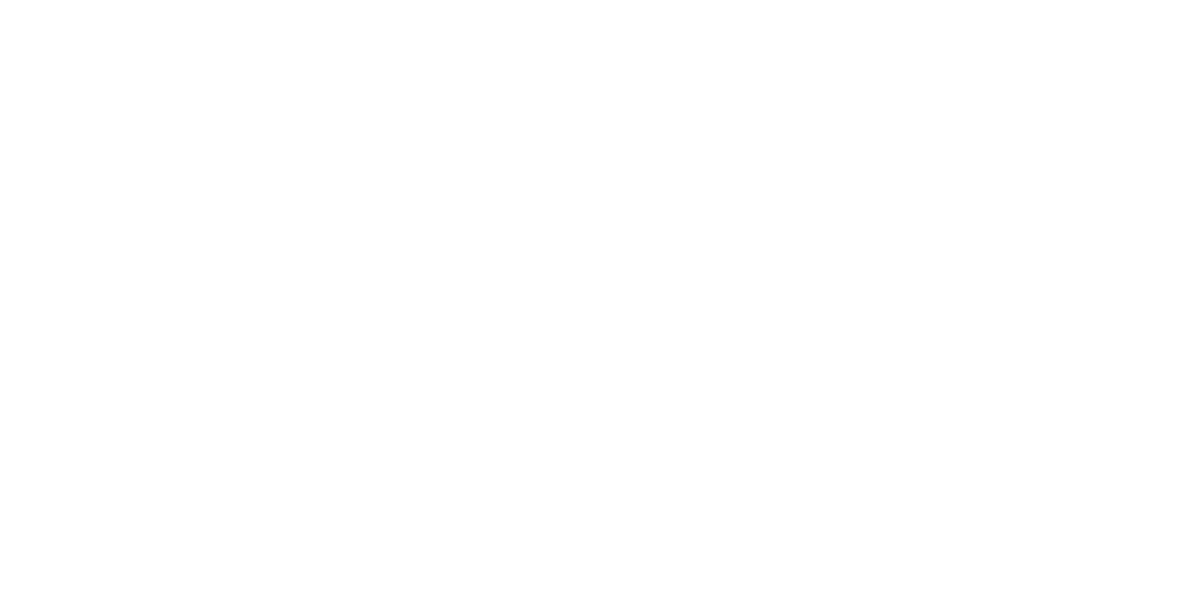 scroll, scrollTop: 0, scrollLeft: 0, axis: both 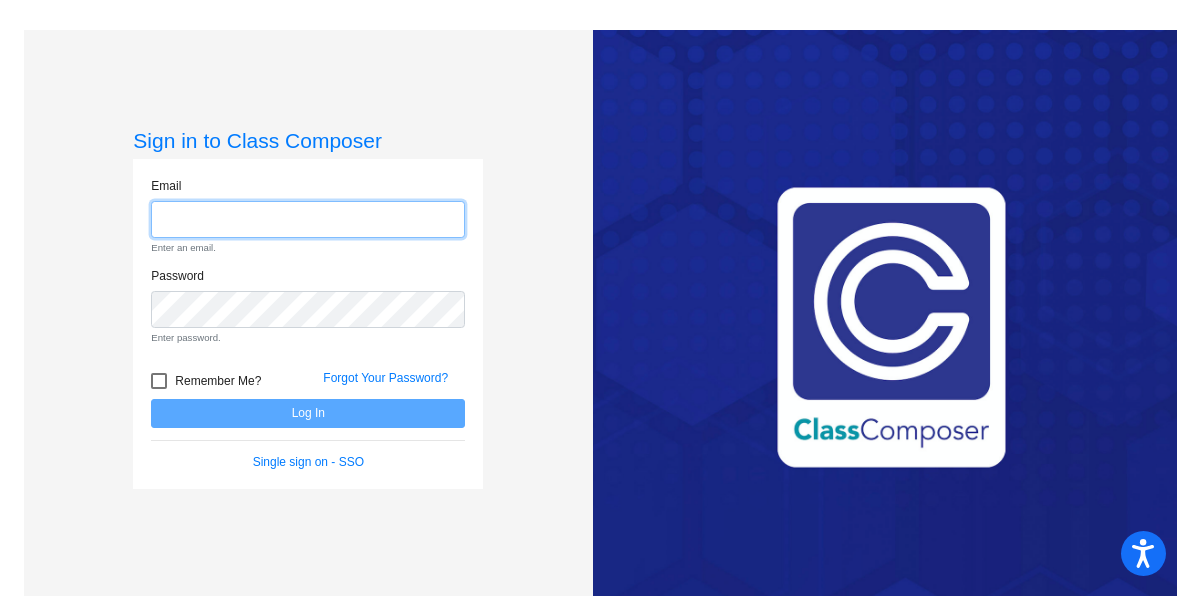 type on "[EMAIL]" 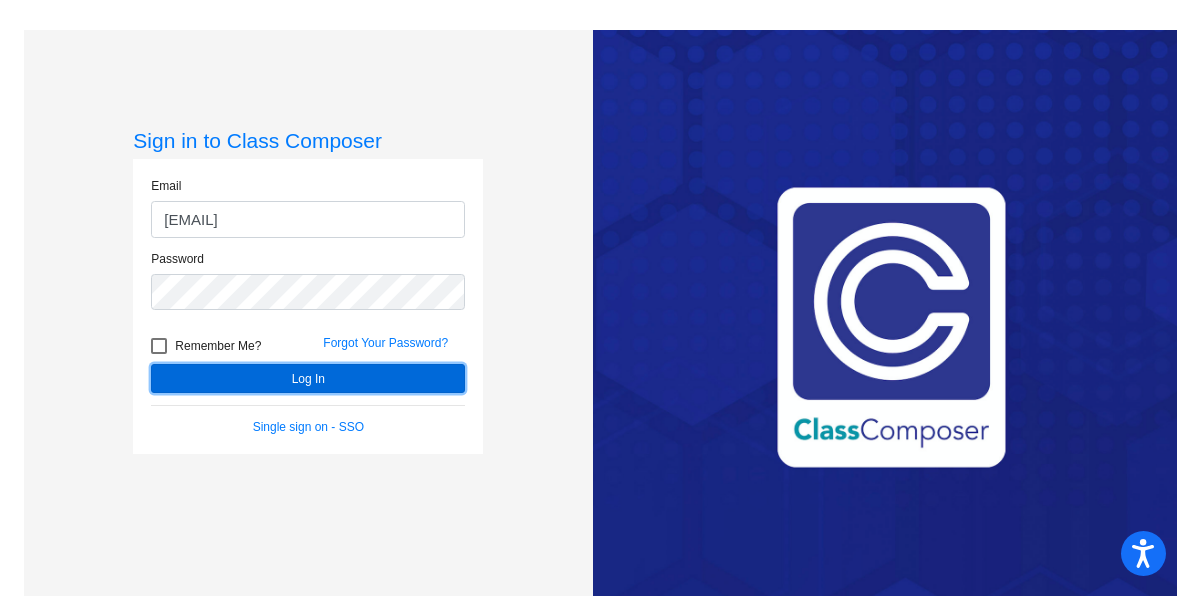 click on "Log In" 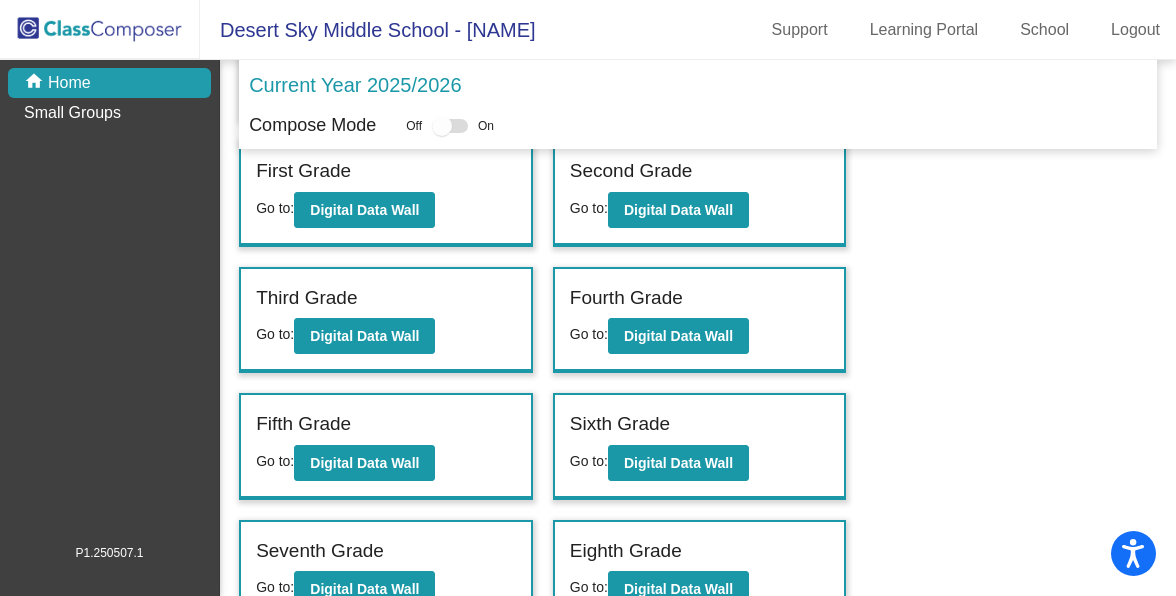 scroll, scrollTop: 206, scrollLeft: 0, axis: vertical 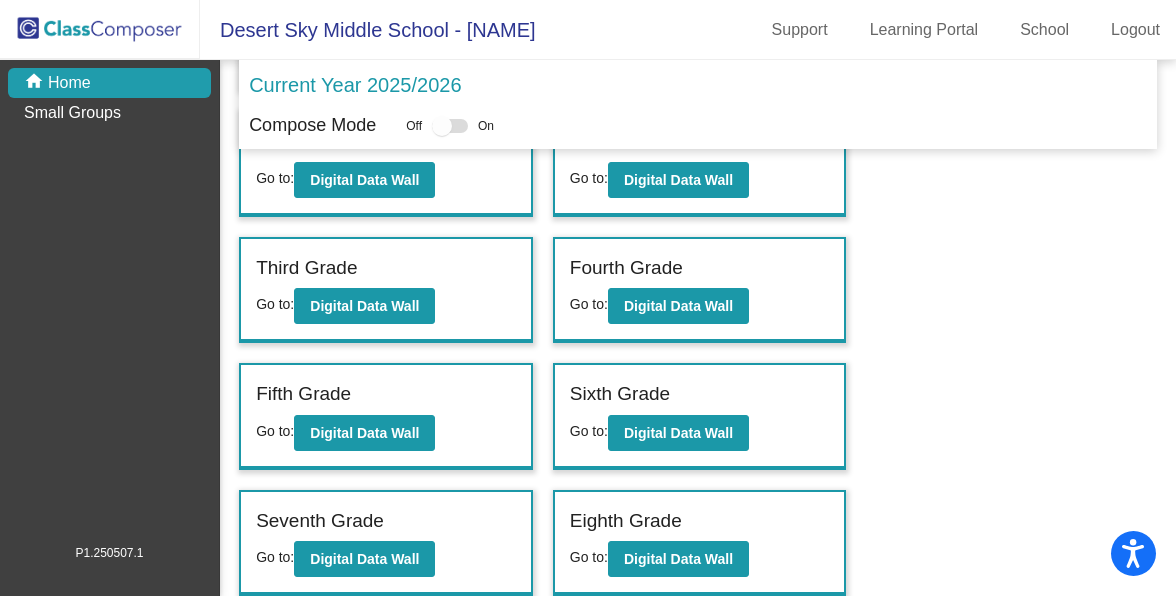 click on "Eighth Grade" 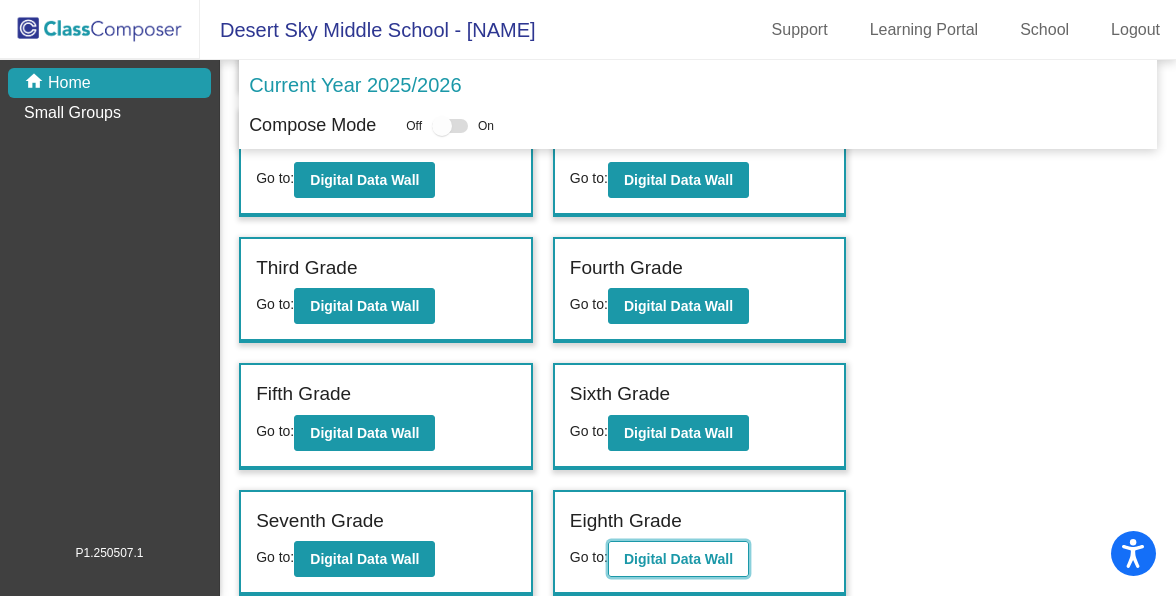 click on "Digital Data Wall" 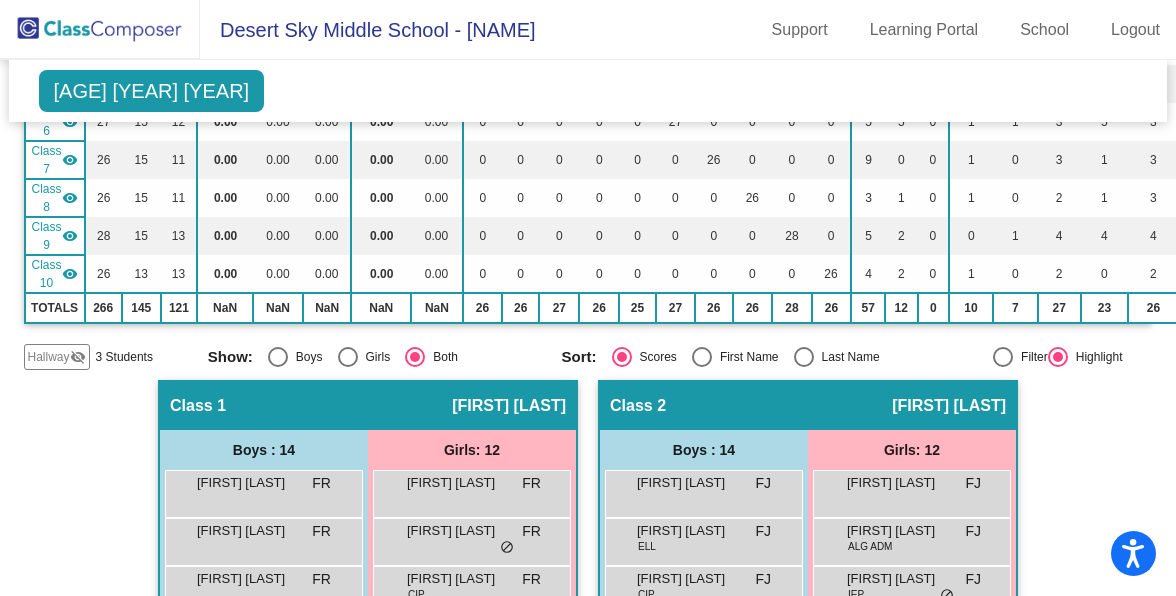 scroll, scrollTop: 446, scrollLeft: 0, axis: vertical 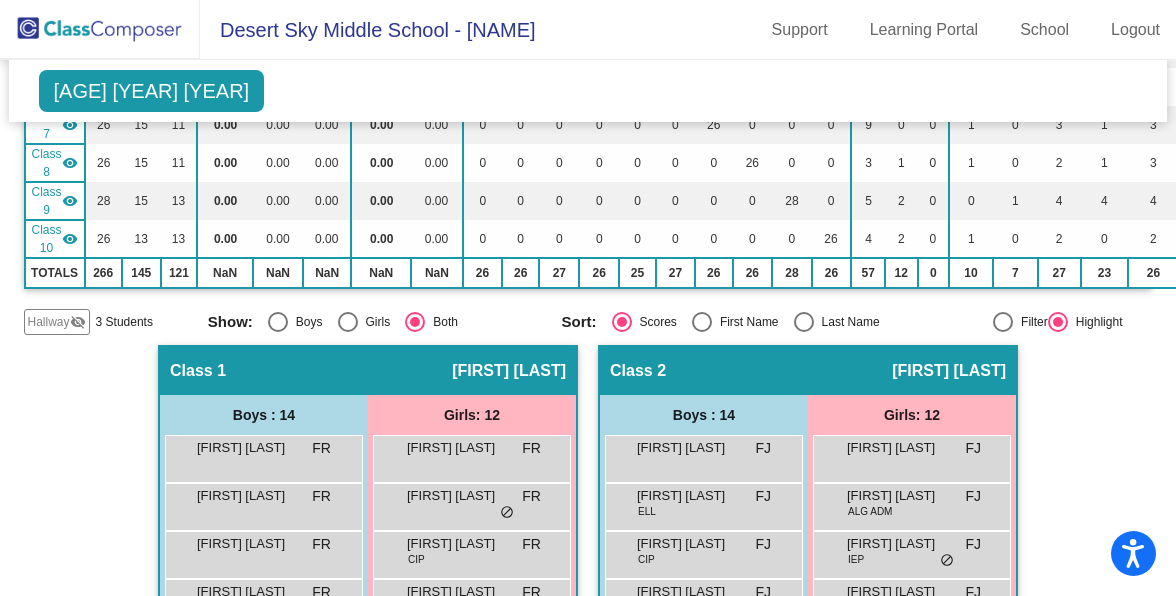 click on "Hallway" 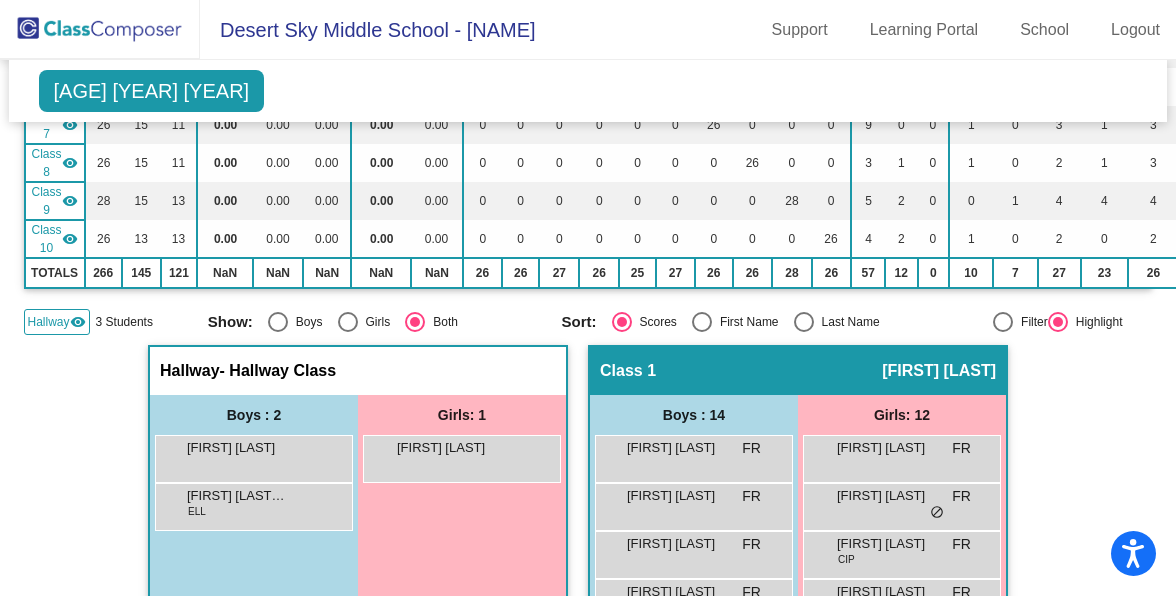 click on "3 Students" 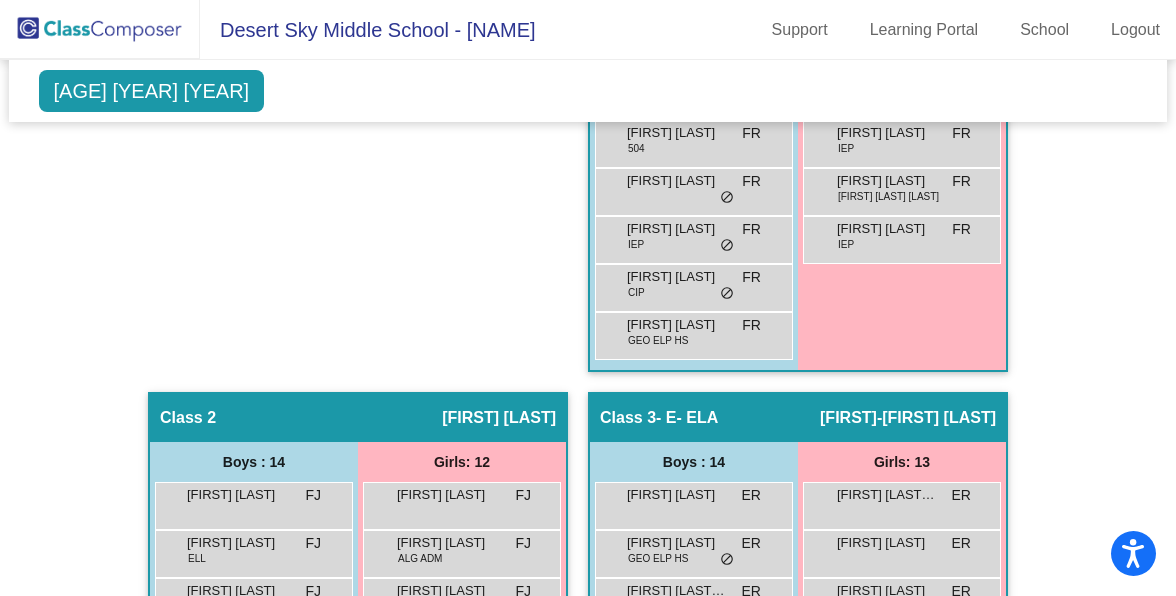 scroll, scrollTop: 1026, scrollLeft: 0, axis: vertical 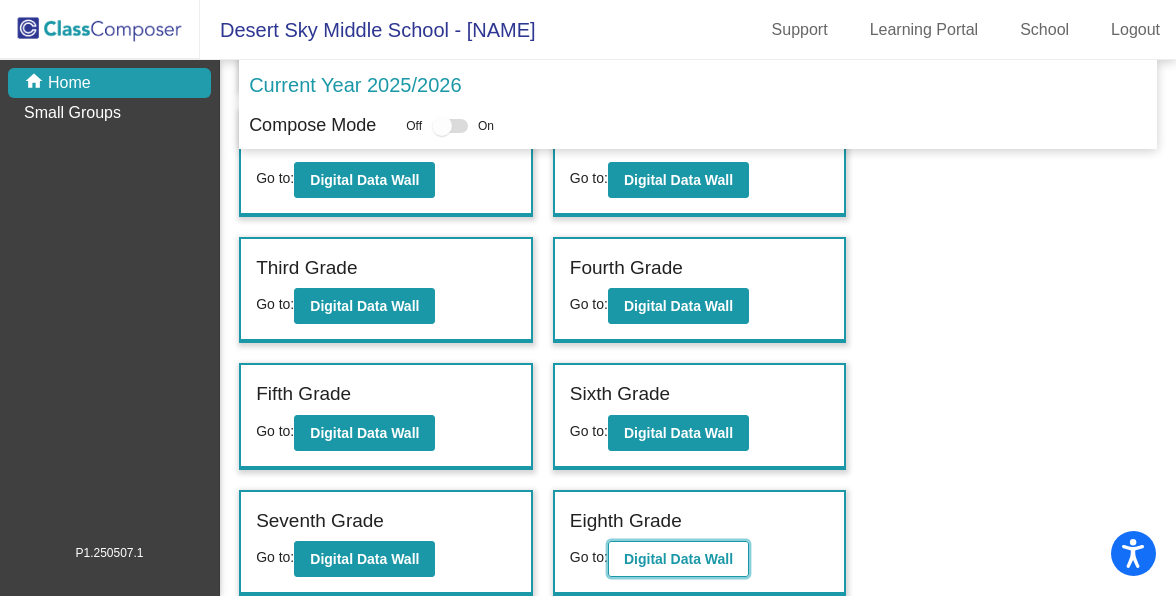 click on "Digital Data Wall" 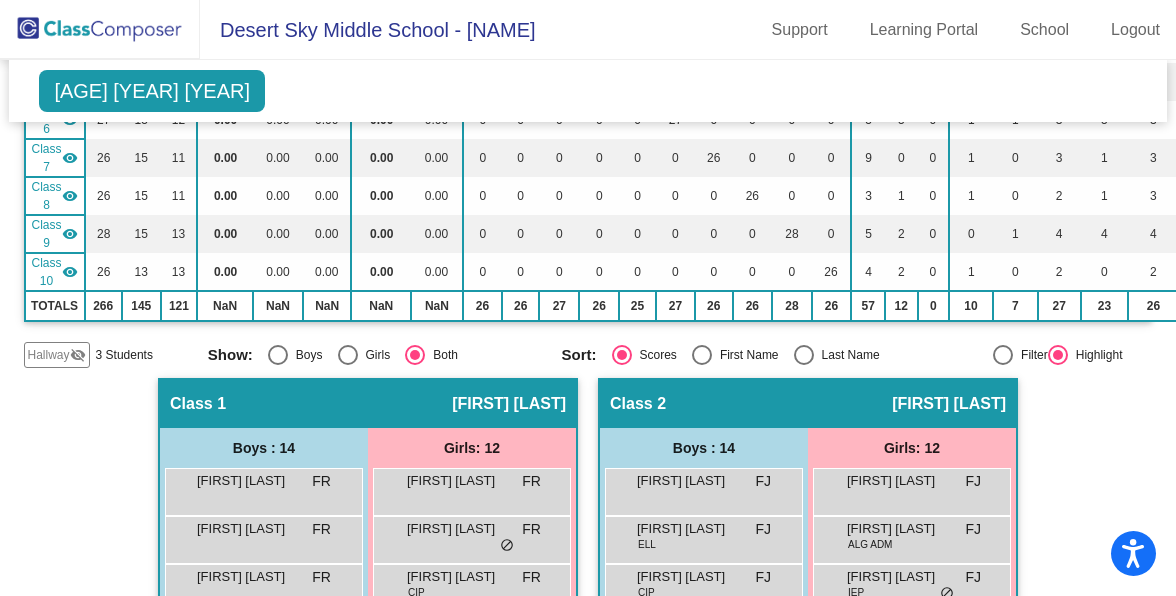 scroll, scrollTop: 281, scrollLeft: 0, axis: vertical 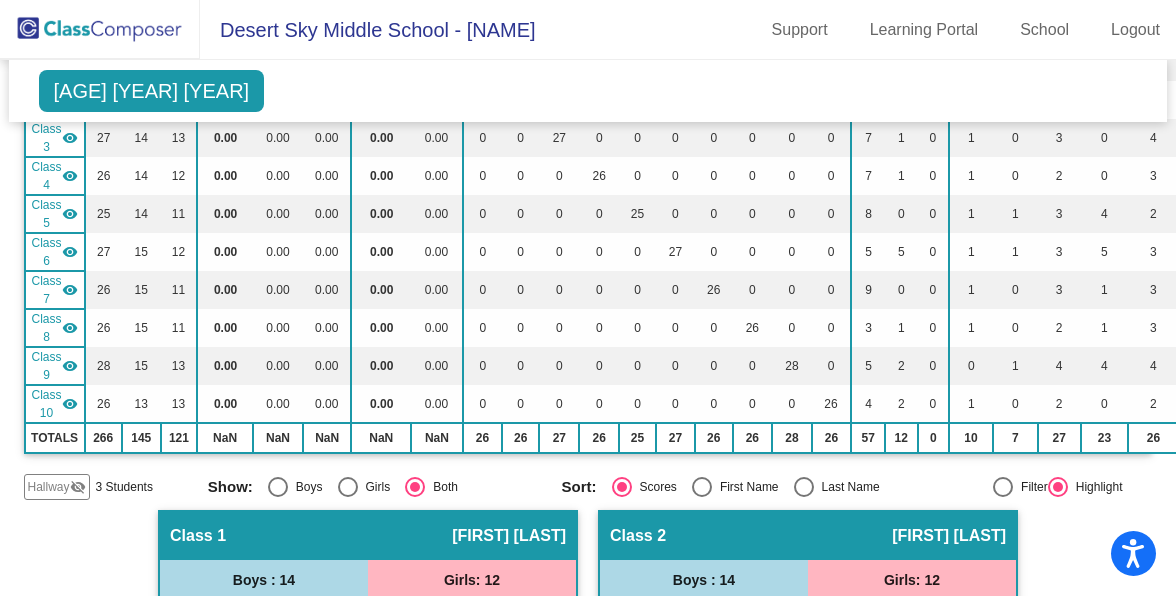 click on "visibility_off" 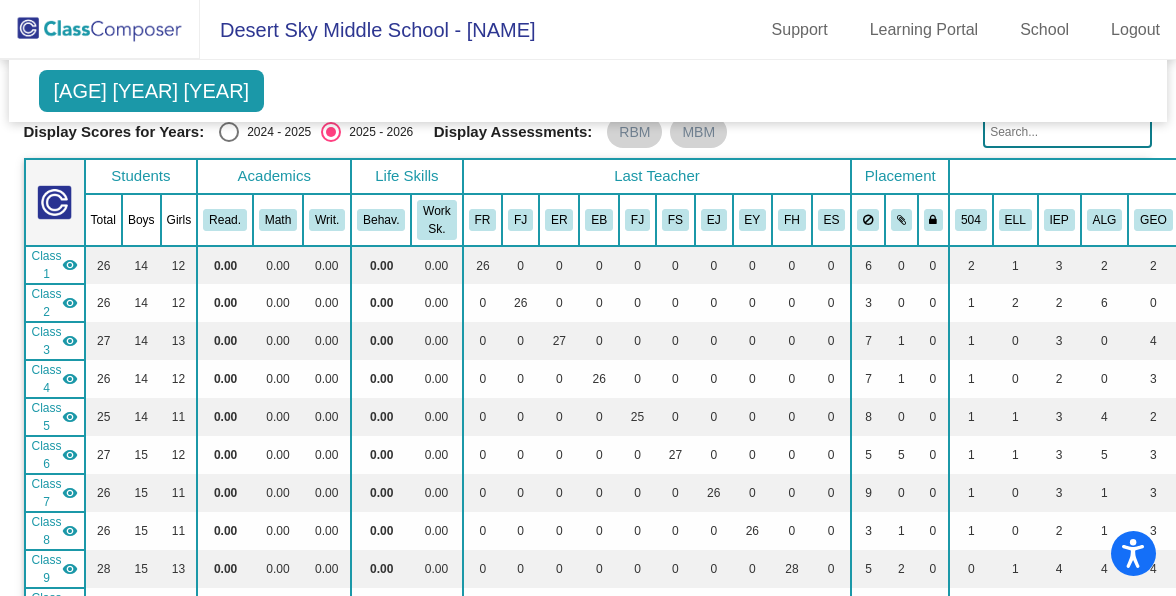 scroll, scrollTop: 0, scrollLeft: 0, axis: both 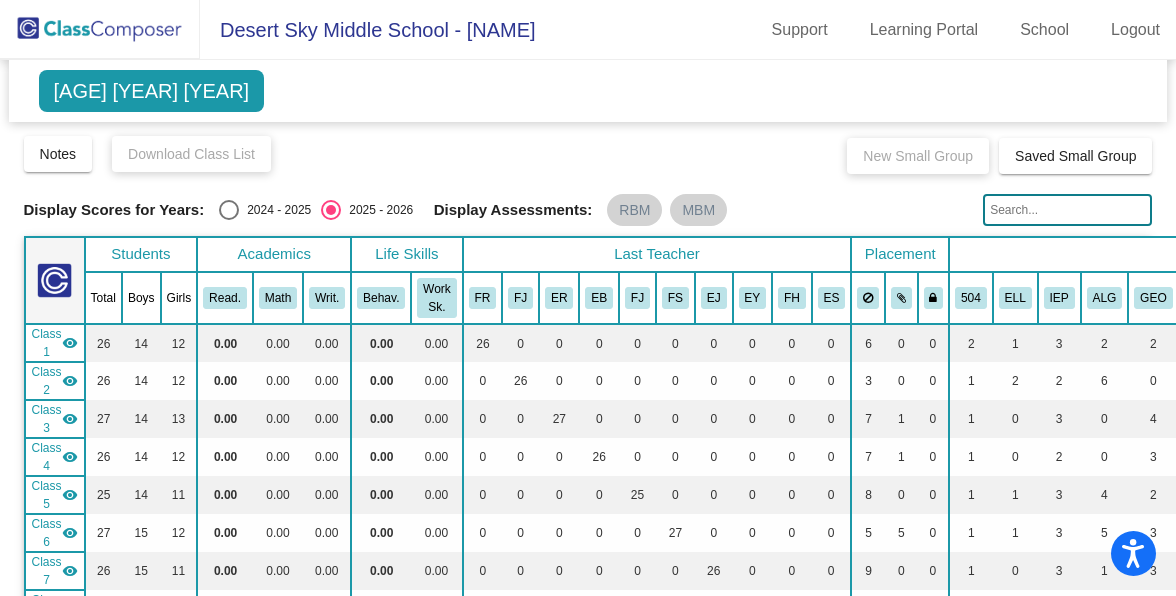 click 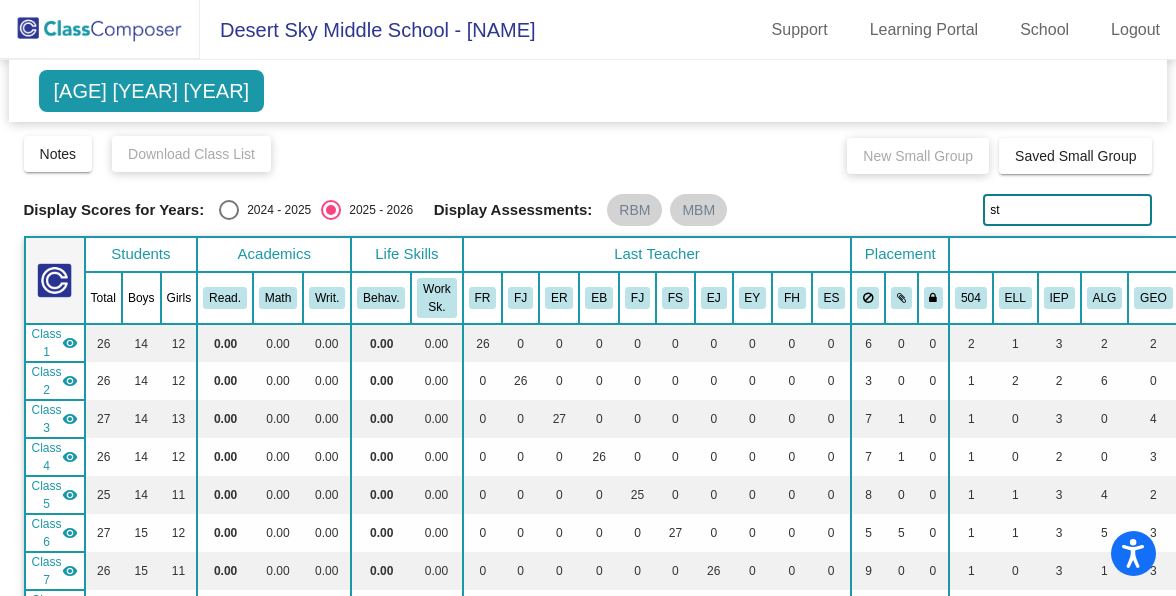 type on "s" 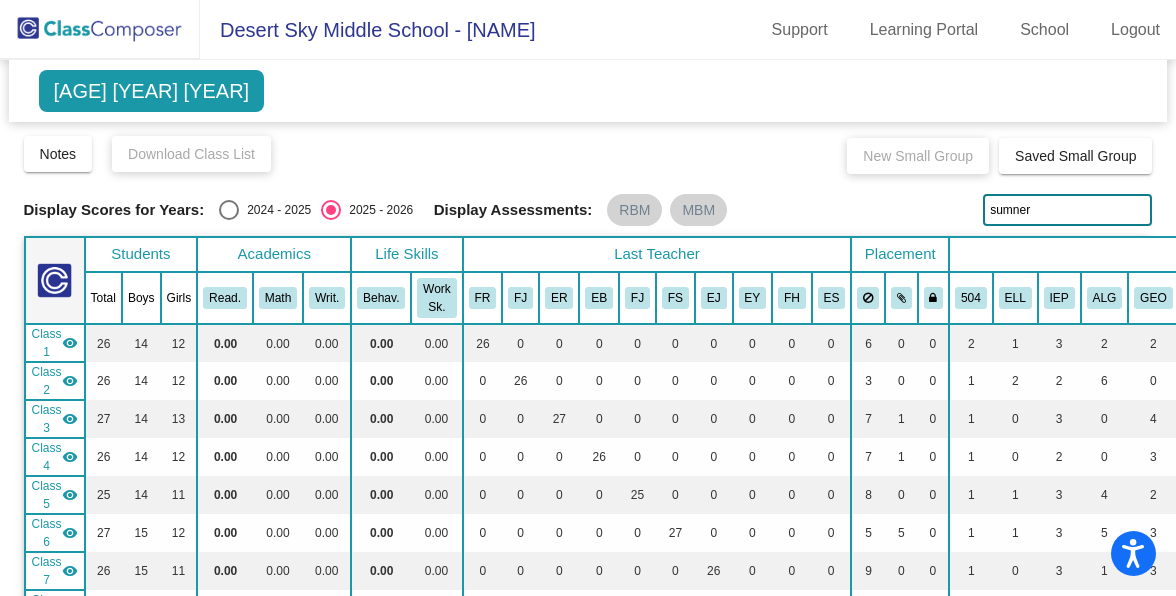 type on "sumner" 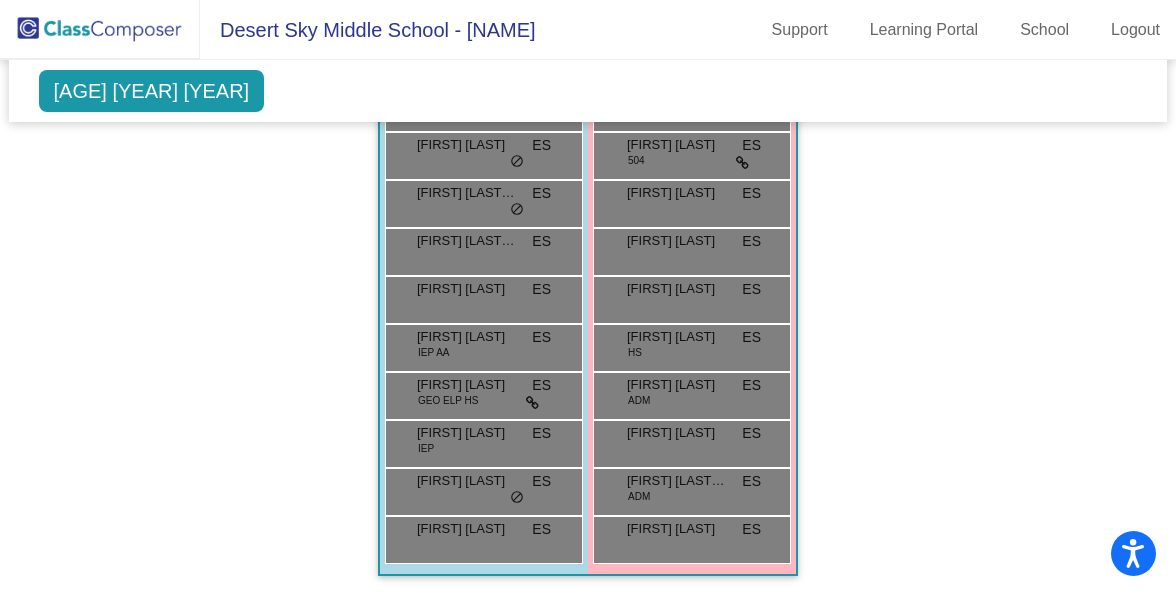 scroll, scrollTop: 3704, scrollLeft: 0, axis: vertical 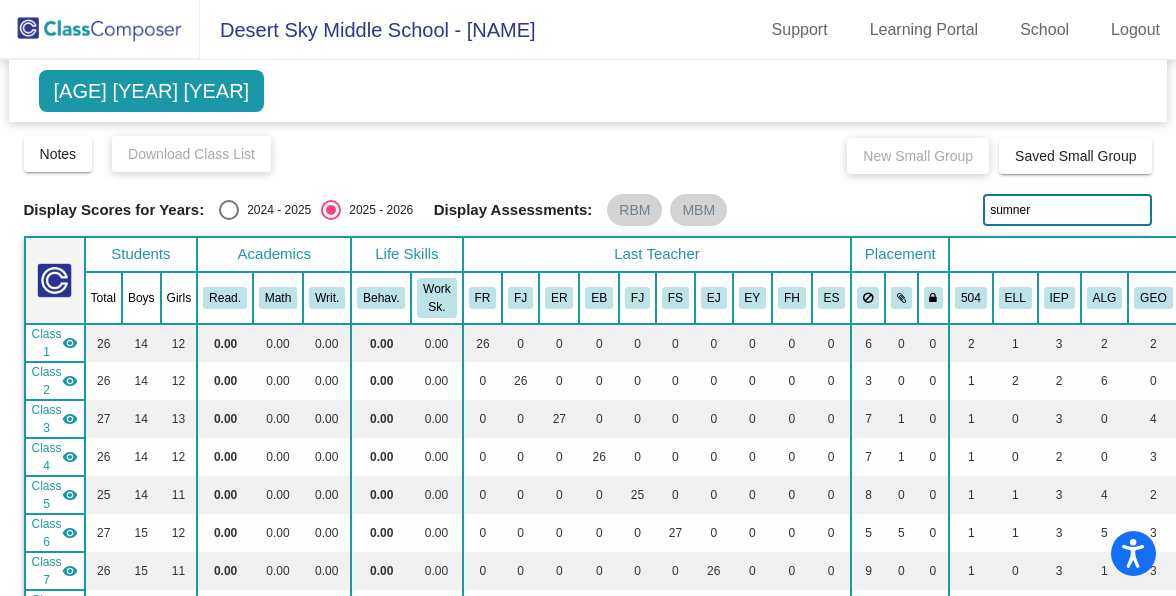 drag, startPoint x: 1042, startPoint y: 207, endPoint x: 960, endPoint y: 209, distance: 82.02438 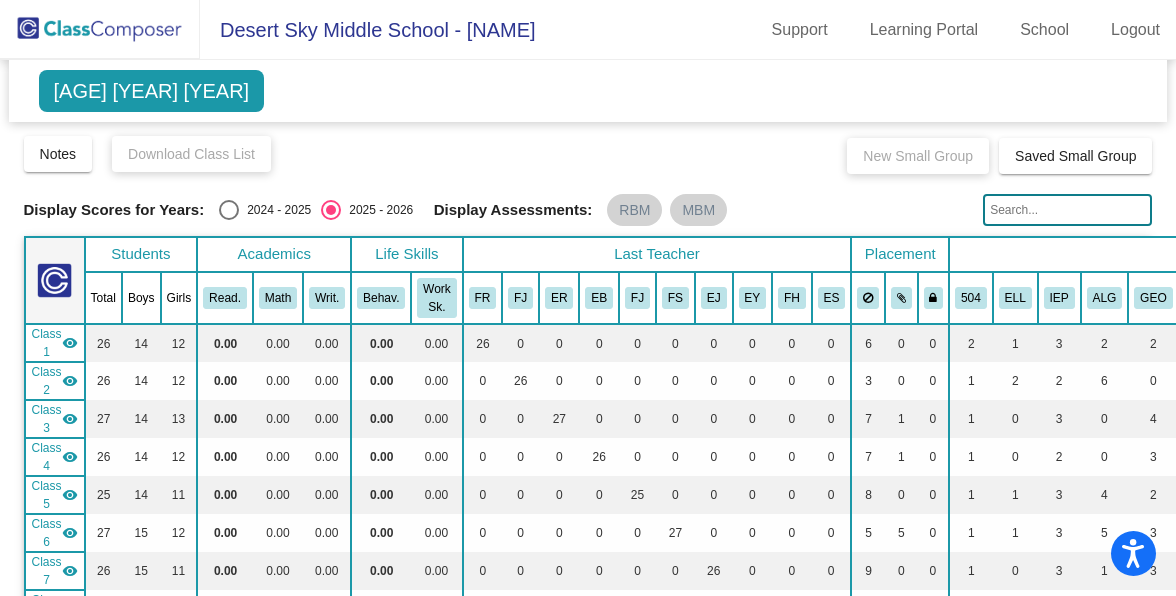 scroll, scrollTop: 0, scrollLeft: 0, axis: both 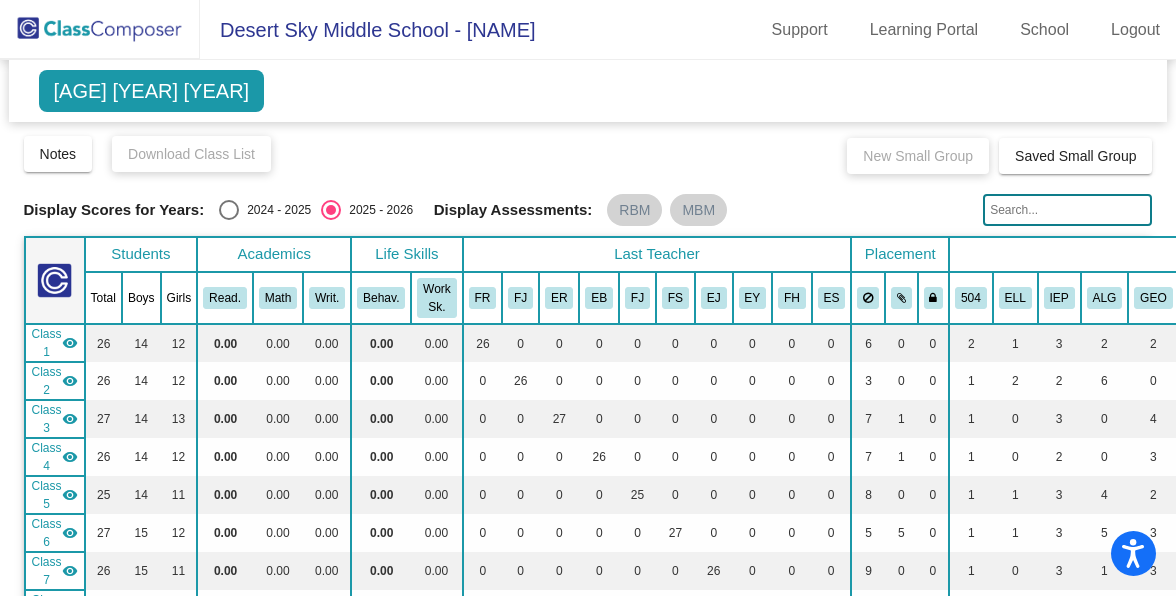 type 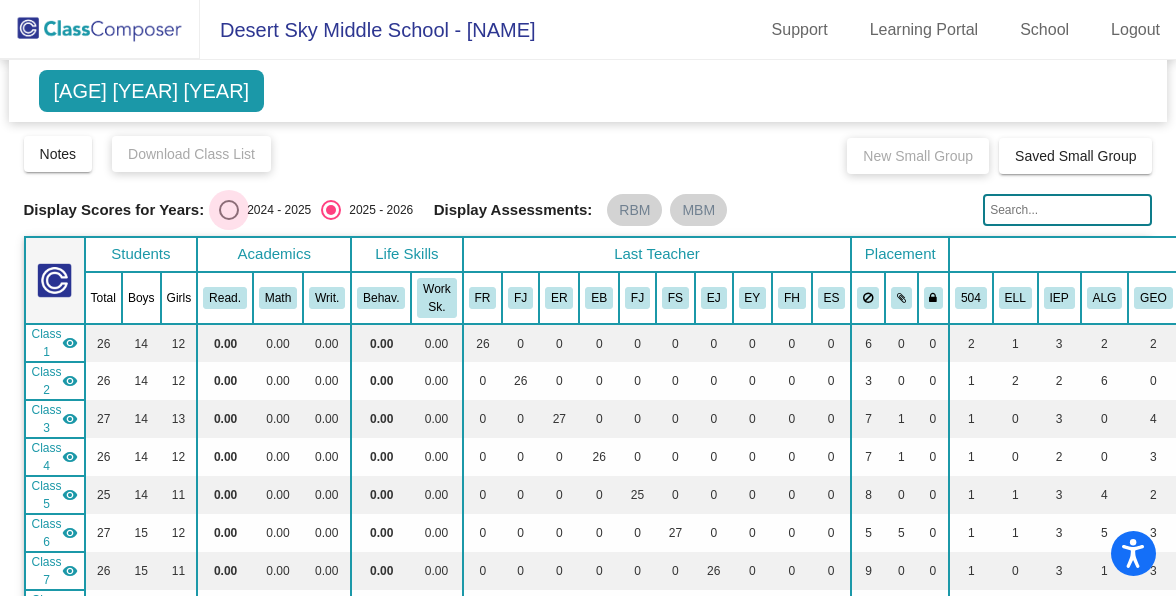 click at bounding box center [229, 210] 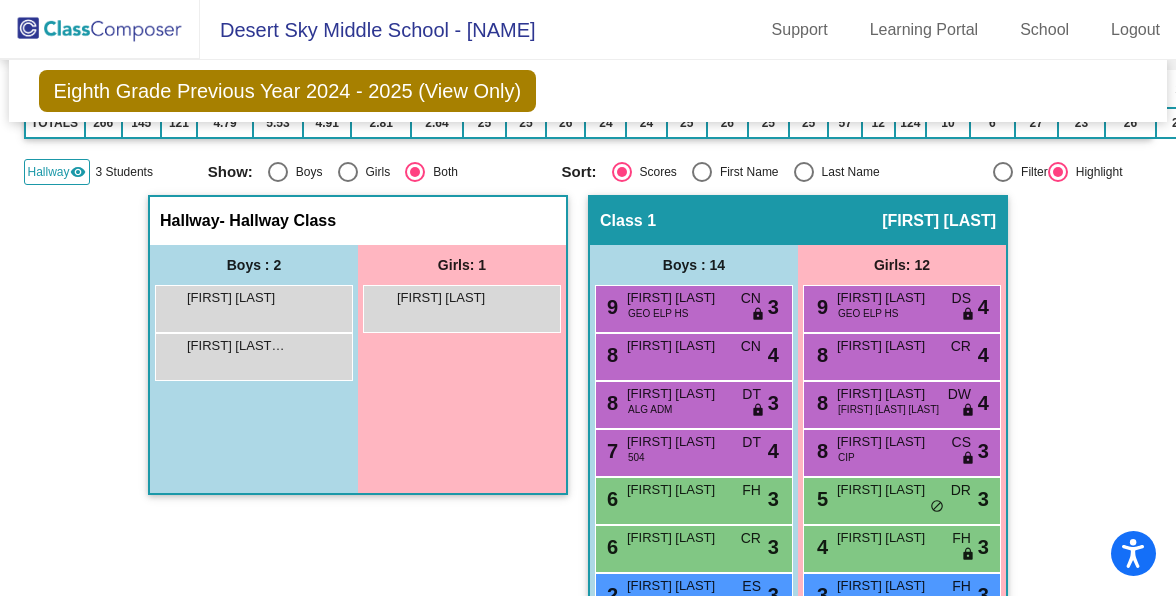 scroll, scrollTop: 0, scrollLeft: 0, axis: both 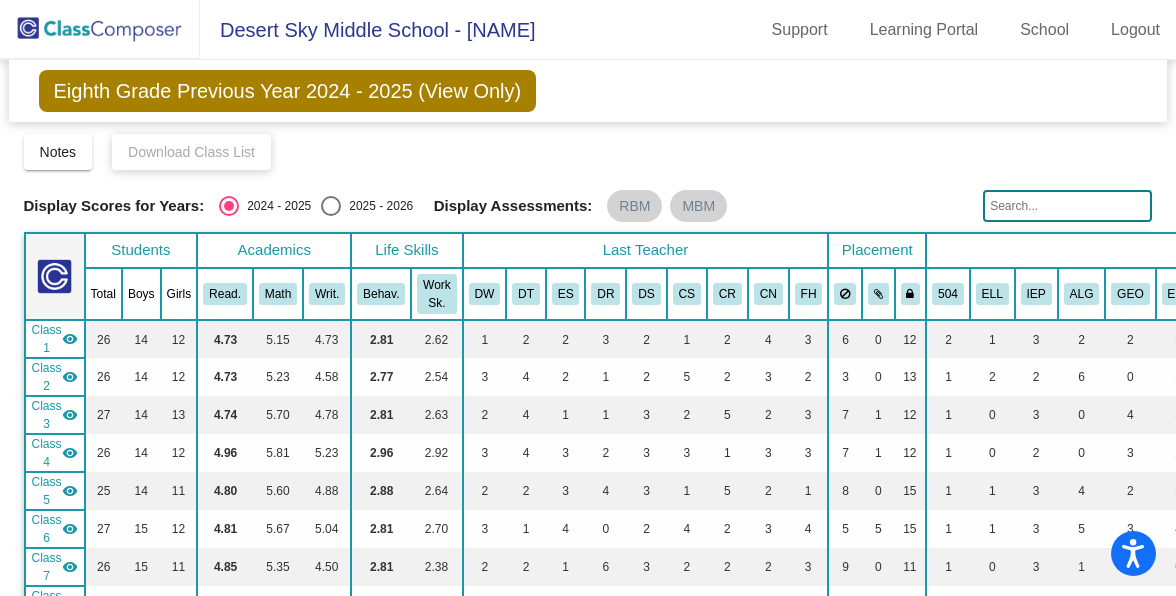 click 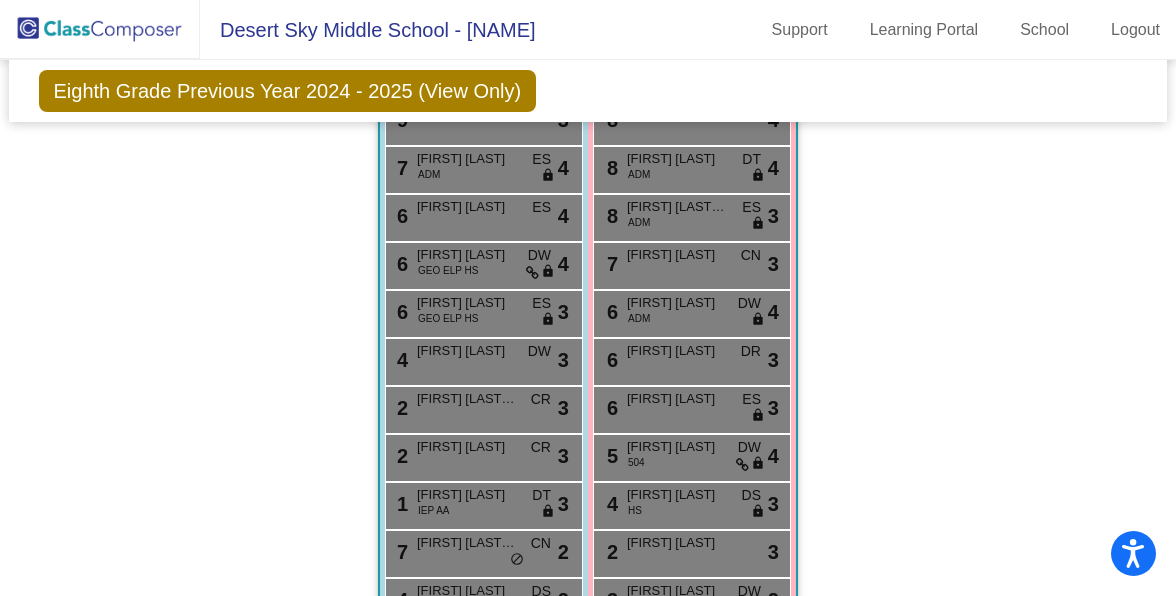 scroll, scrollTop: 5012, scrollLeft: 0, axis: vertical 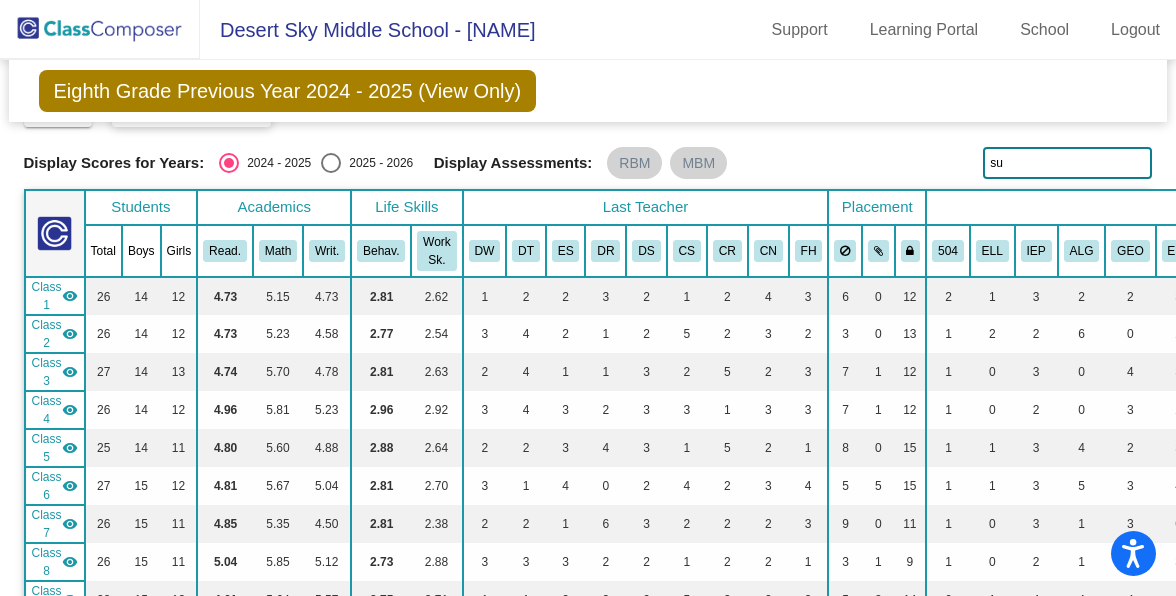 type on "s" 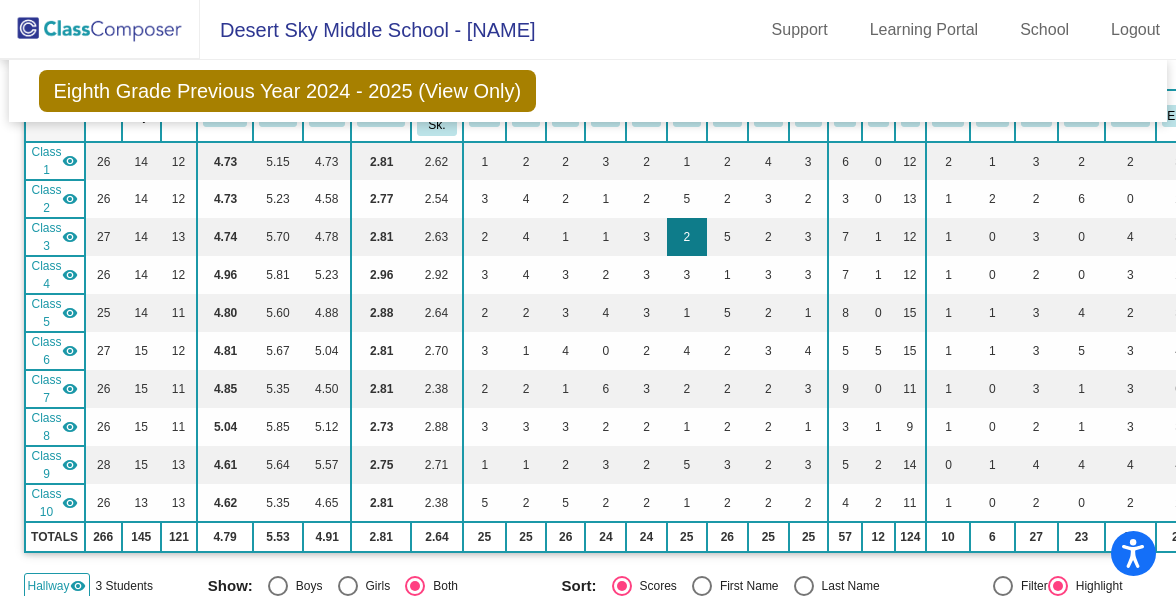 scroll, scrollTop: 0, scrollLeft: 0, axis: both 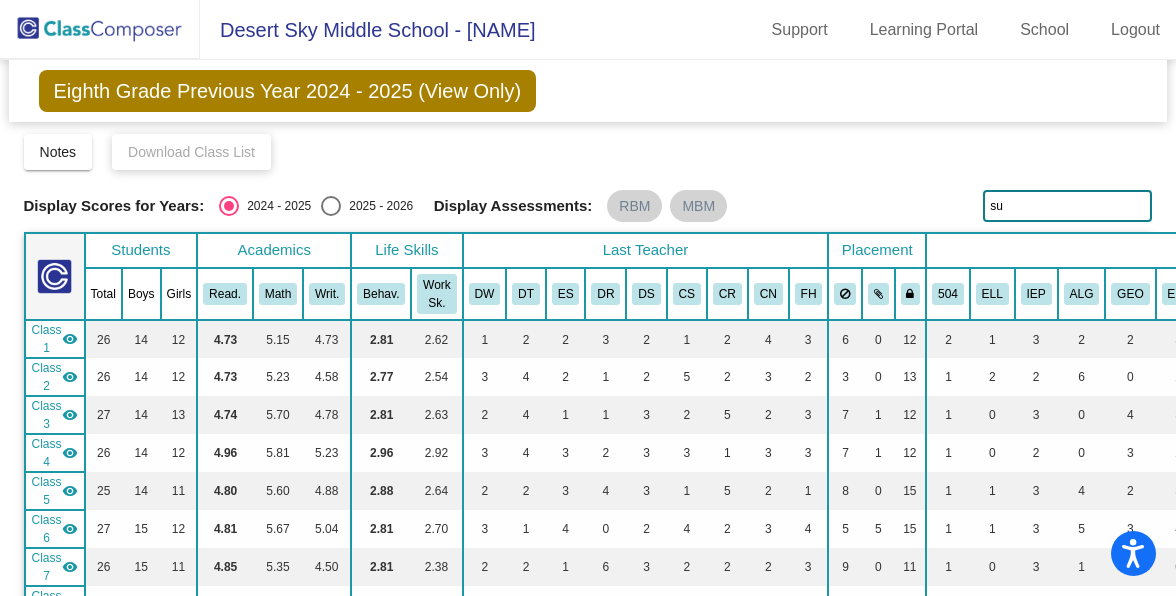 type on "sumner" 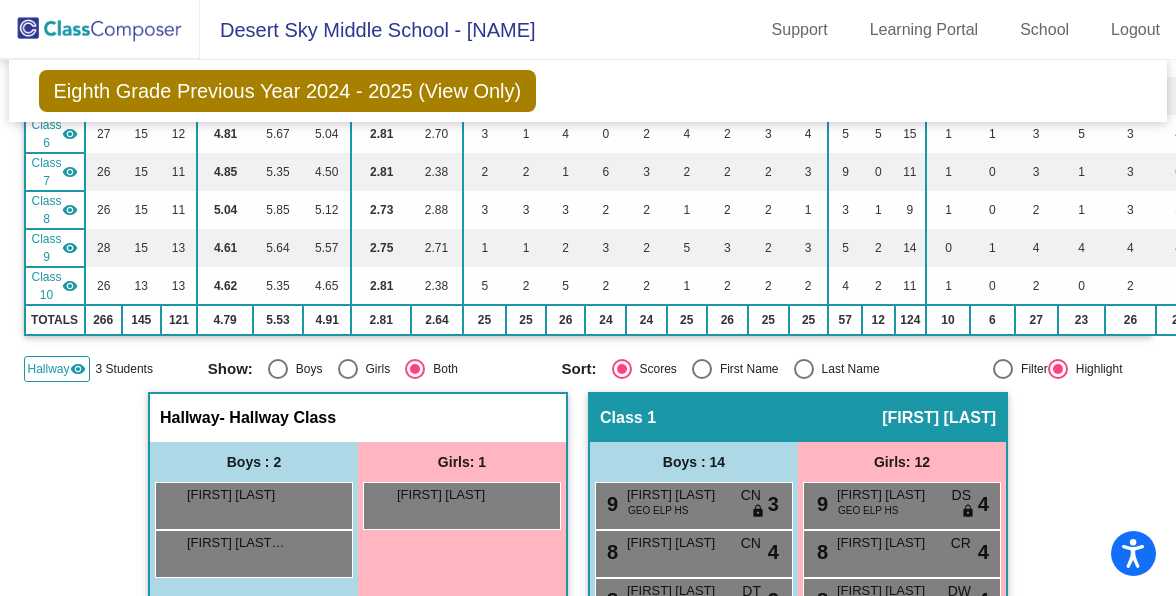 scroll, scrollTop: 0, scrollLeft: 0, axis: both 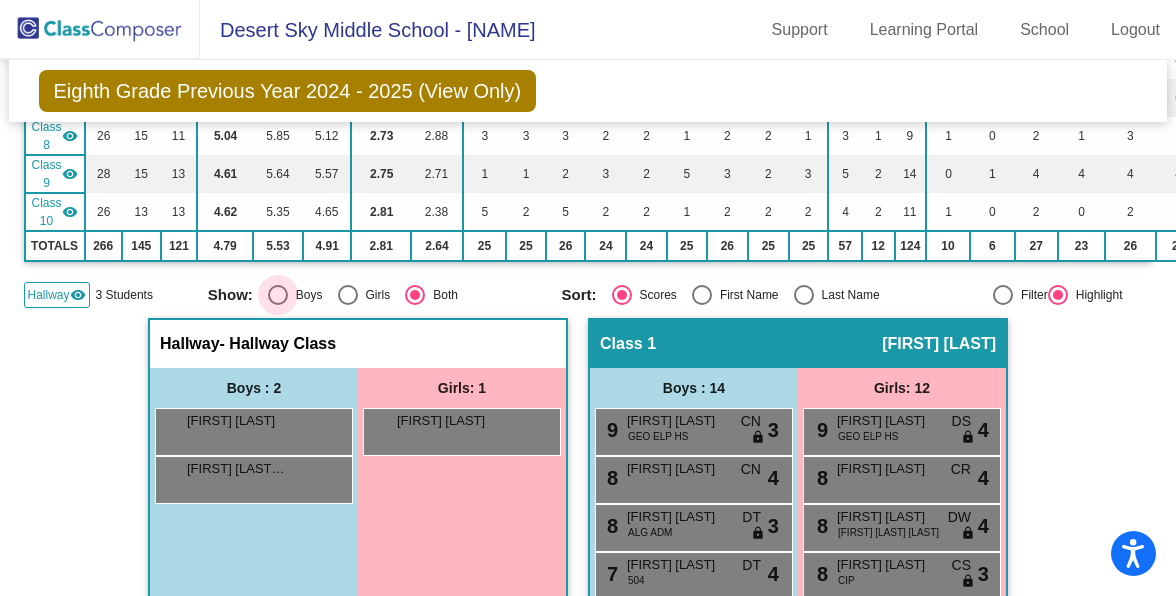 click at bounding box center (278, 295) 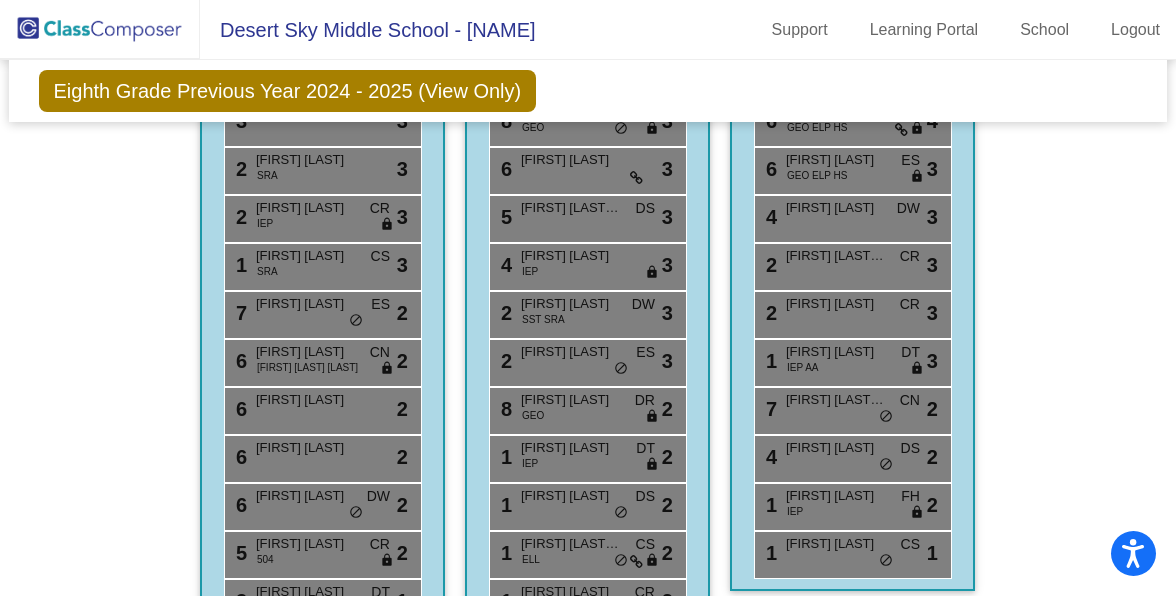 scroll, scrollTop: 2678, scrollLeft: 0, axis: vertical 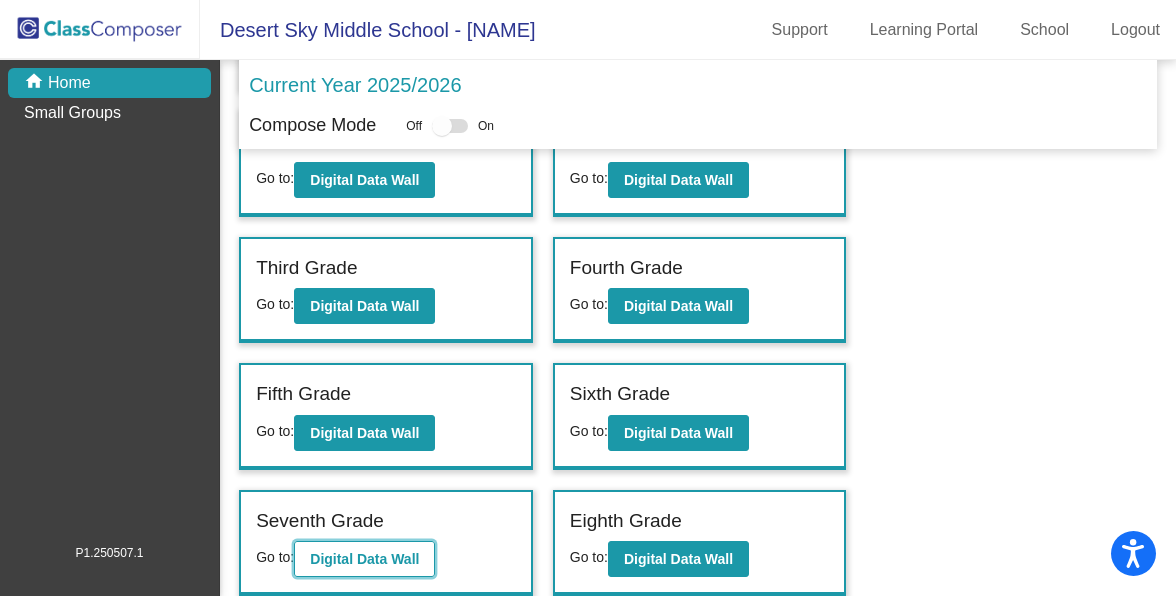 click on "Digital Data Wall" 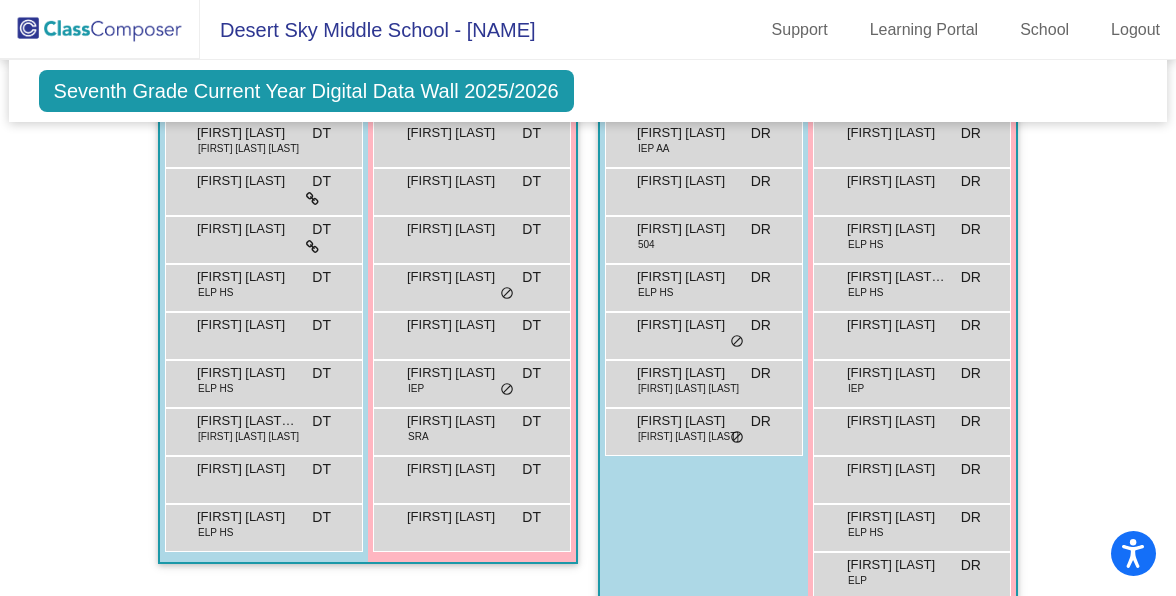 scroll, scrollTop: 0, scrollLeft: 0, axis: both 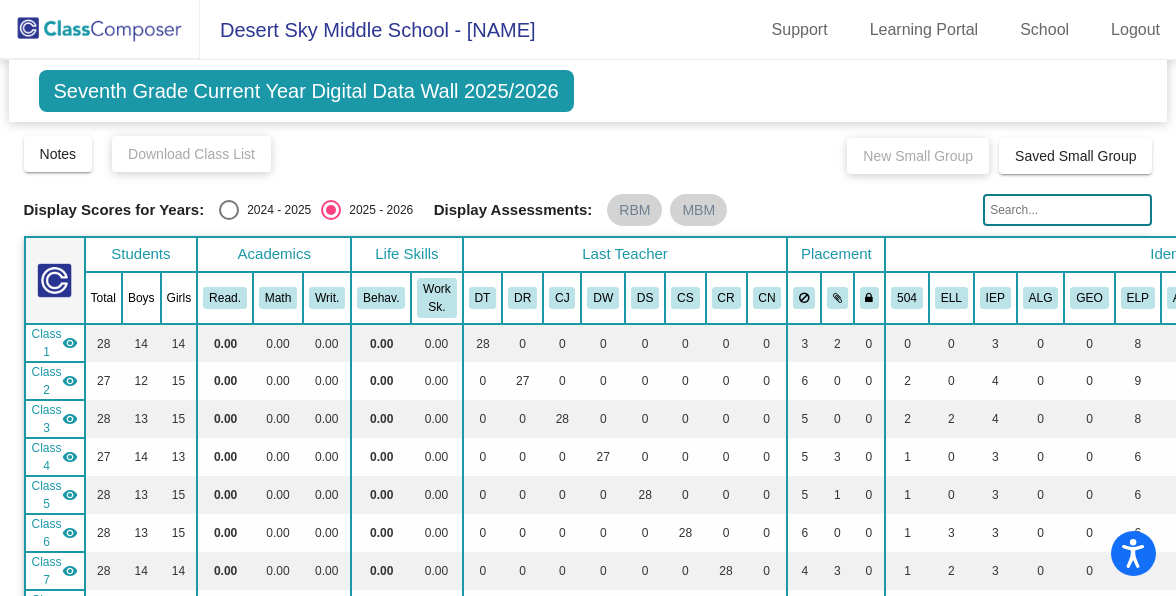 click 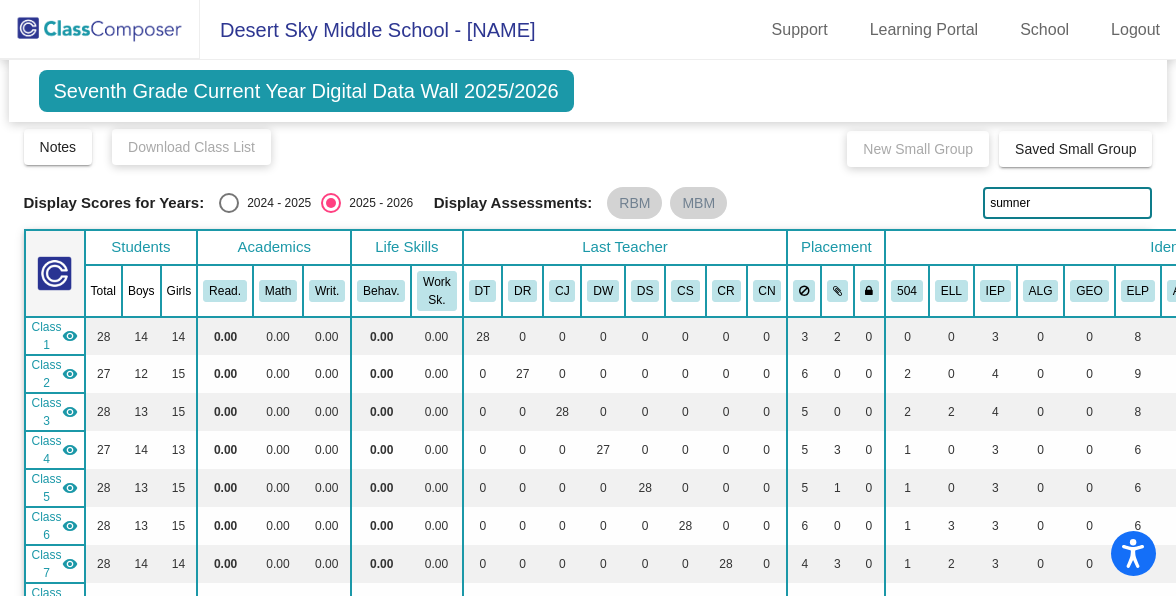 scroll, scrollTop: 0, scrollLeft: 0, axis: both 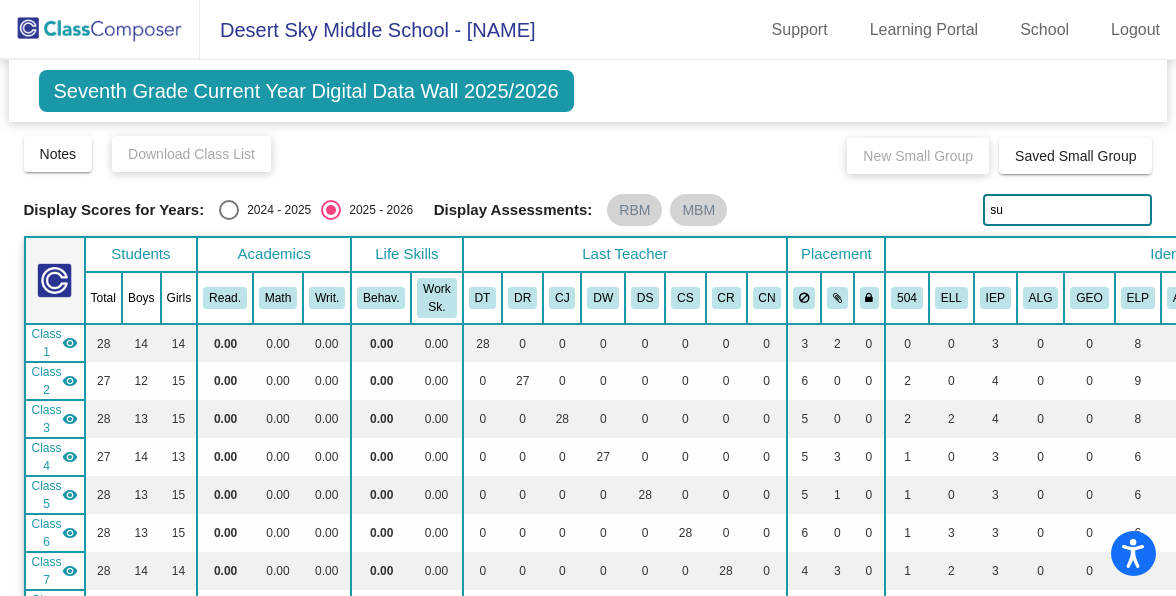 type on "s" 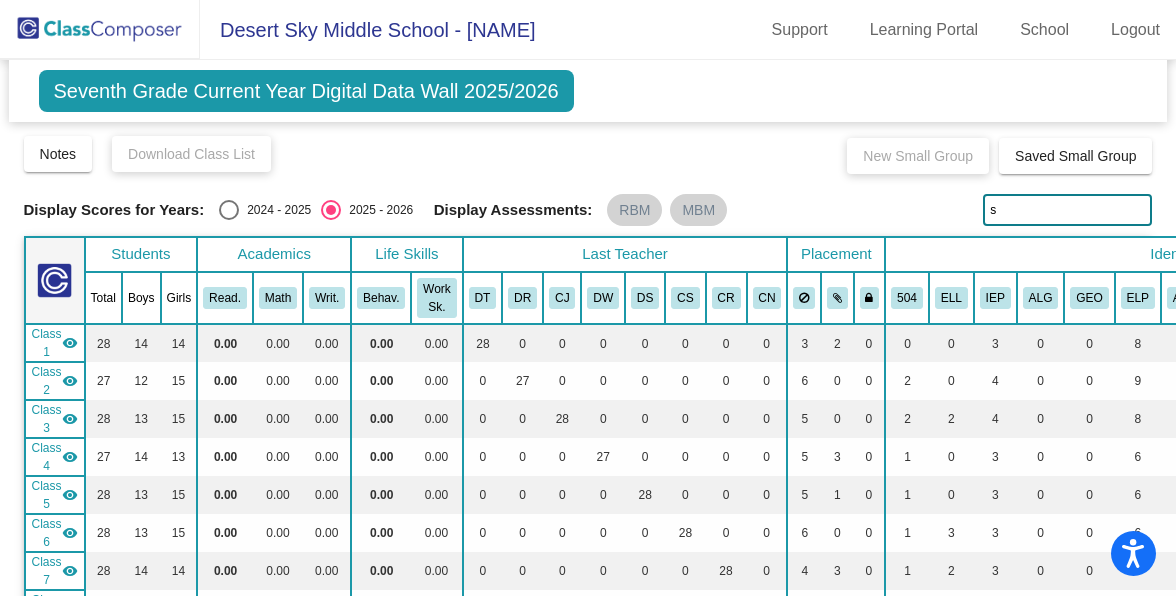 type 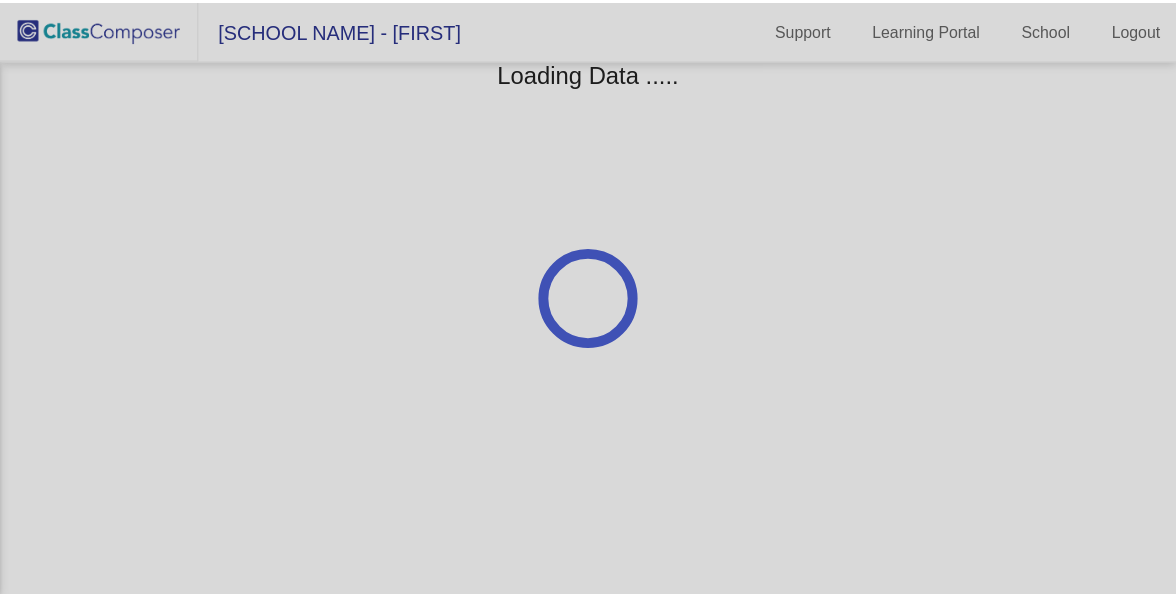 scroll, scrollTop: 0, scrollLeft: 0, axis: both 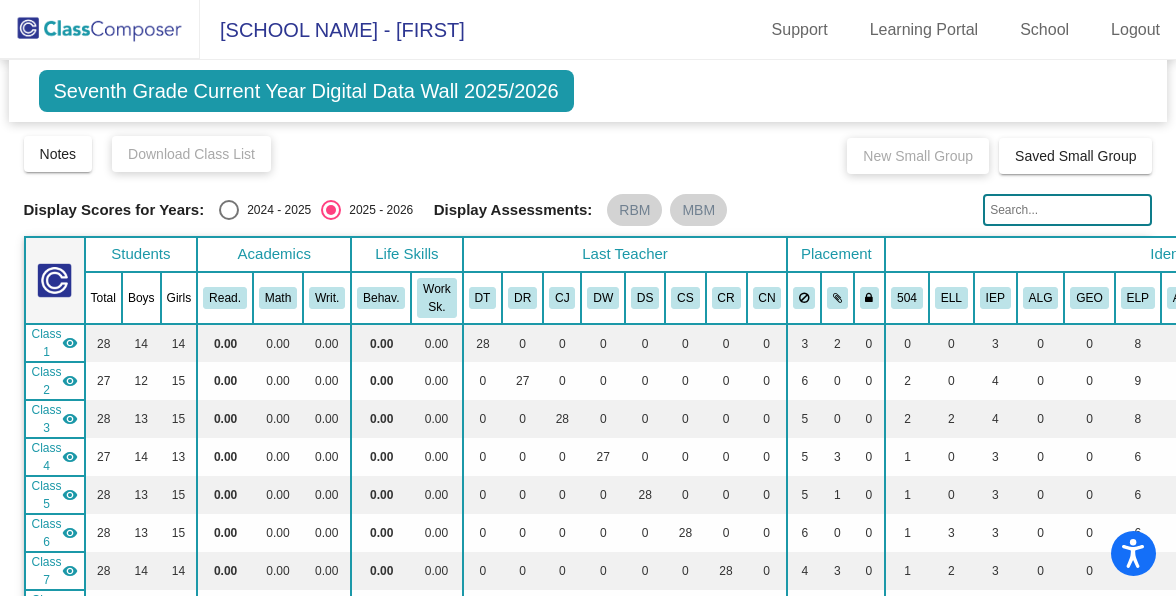 click at bounding box center [229, 210] 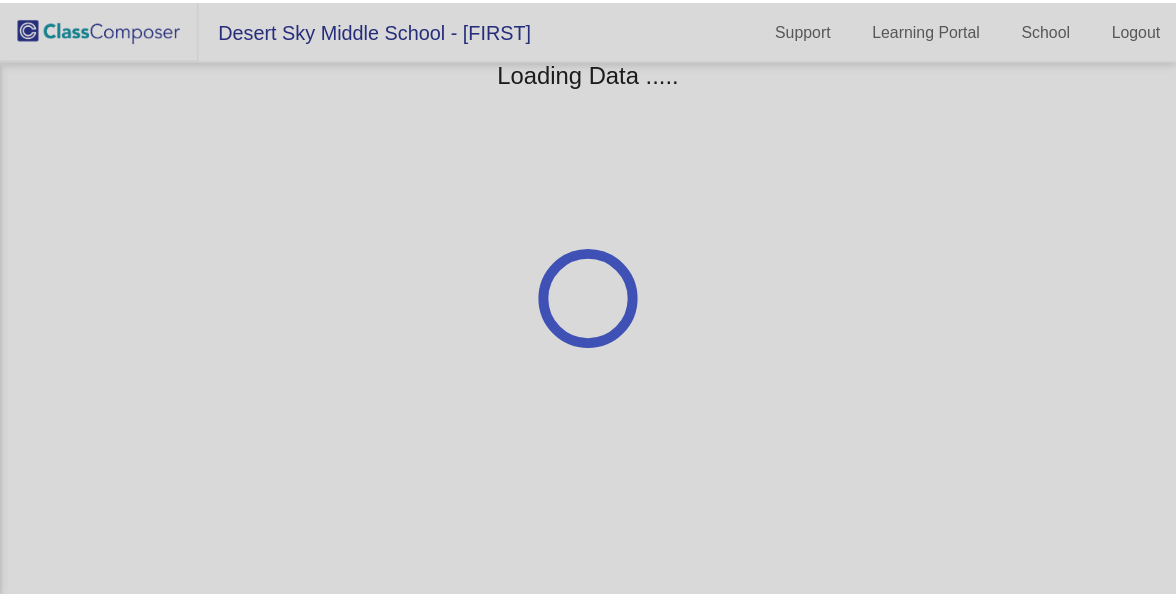 scroll, scrollTop: 0, scrollLeft: 0, axis: both 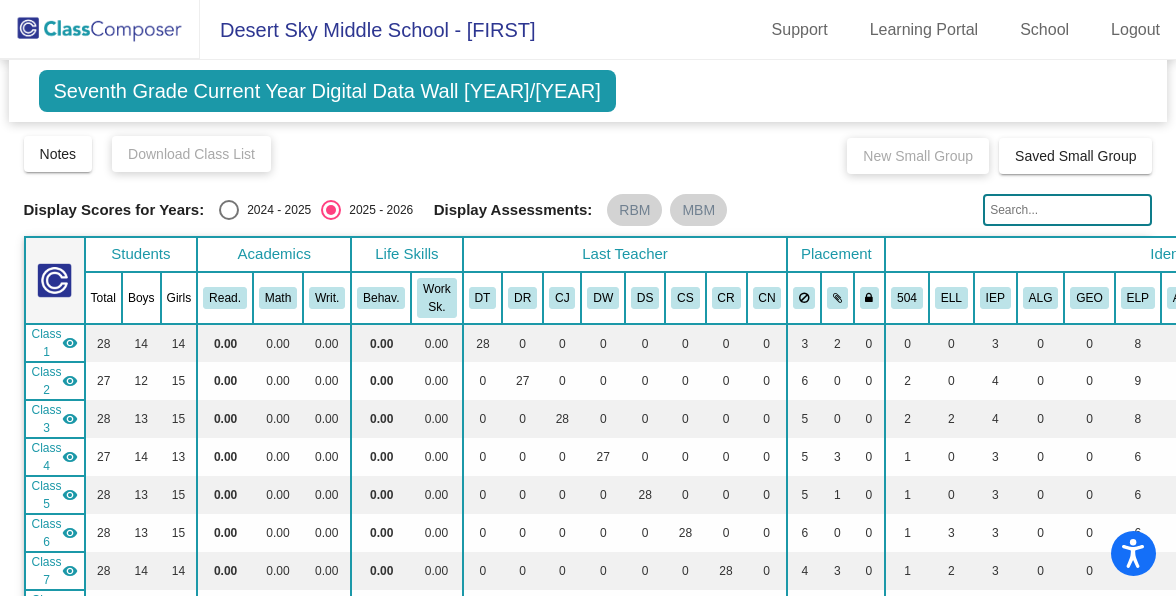 click at bounding box center [229, 210] 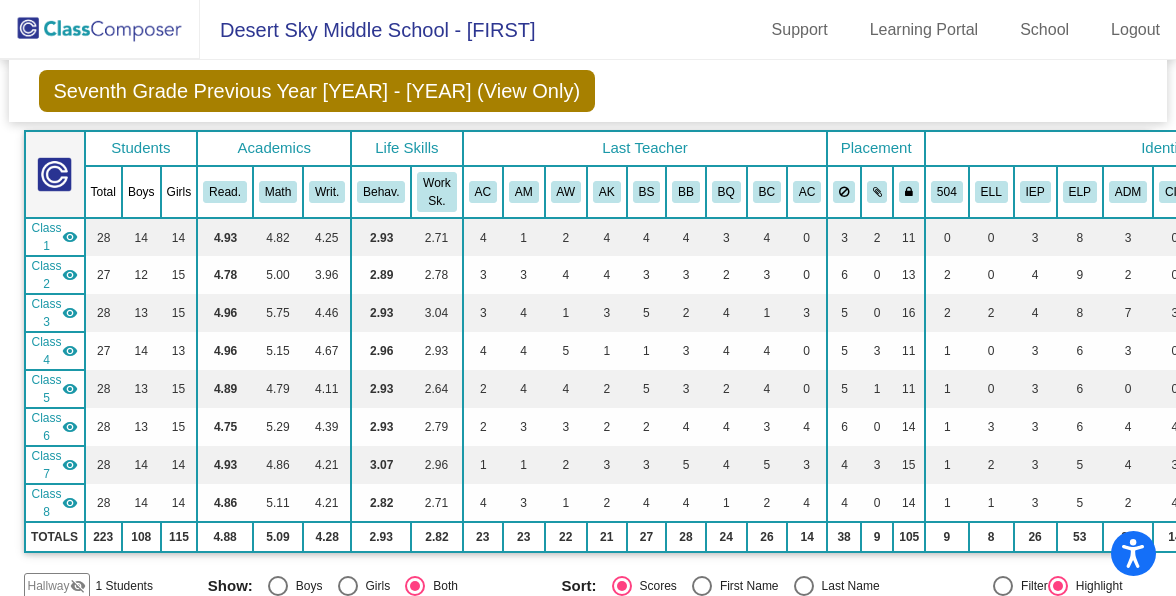scroll, scrollTop: 0, scrollLeft: 0, axis: both 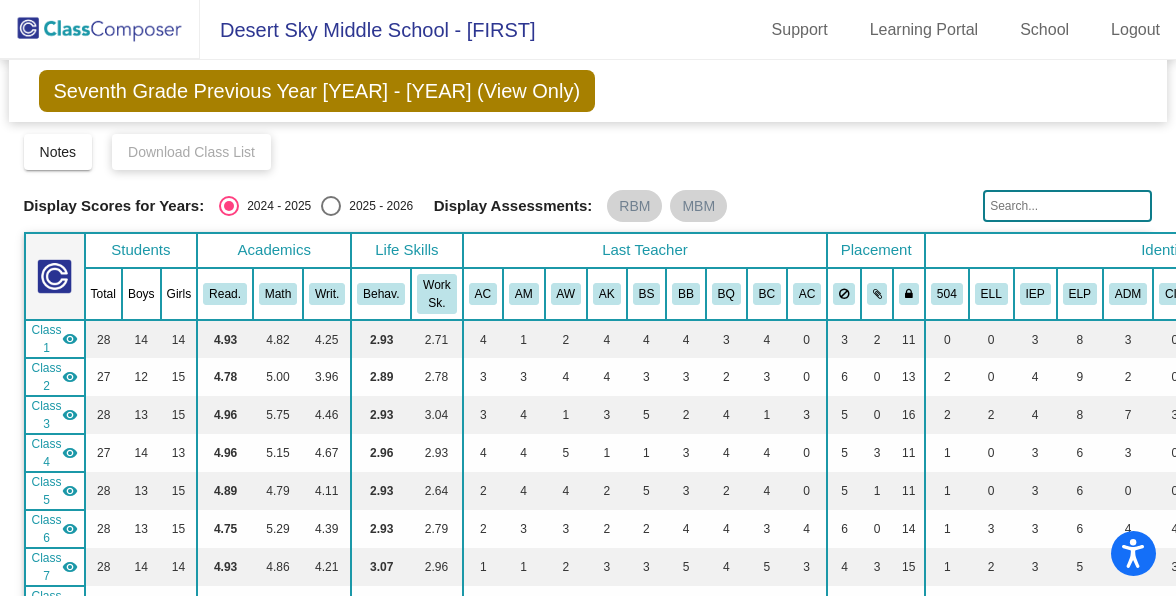 click 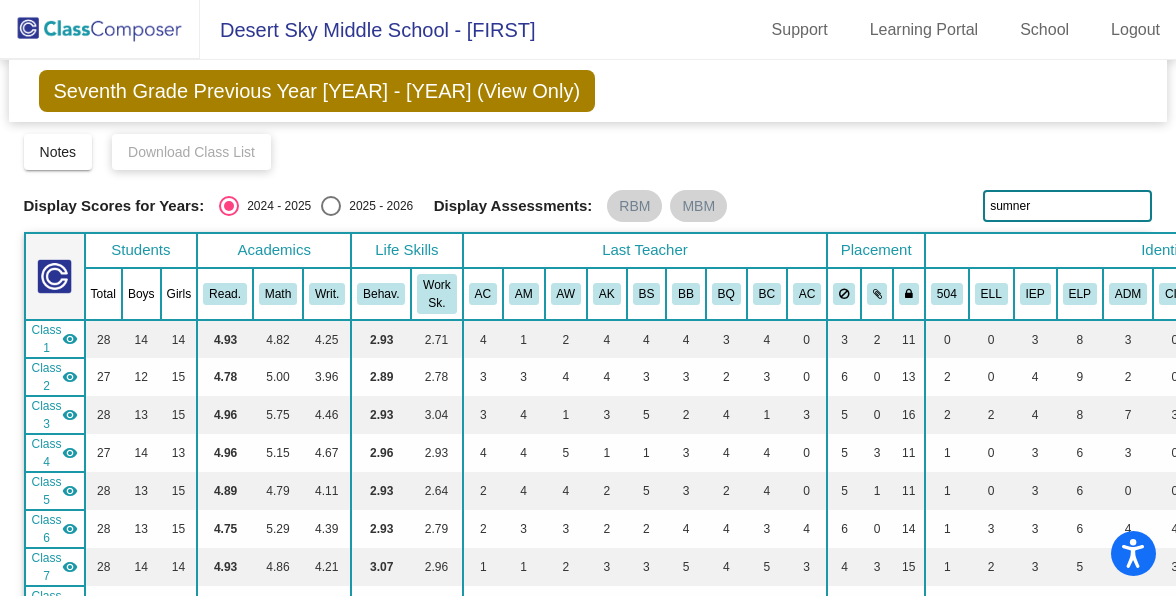 type on "sumner" 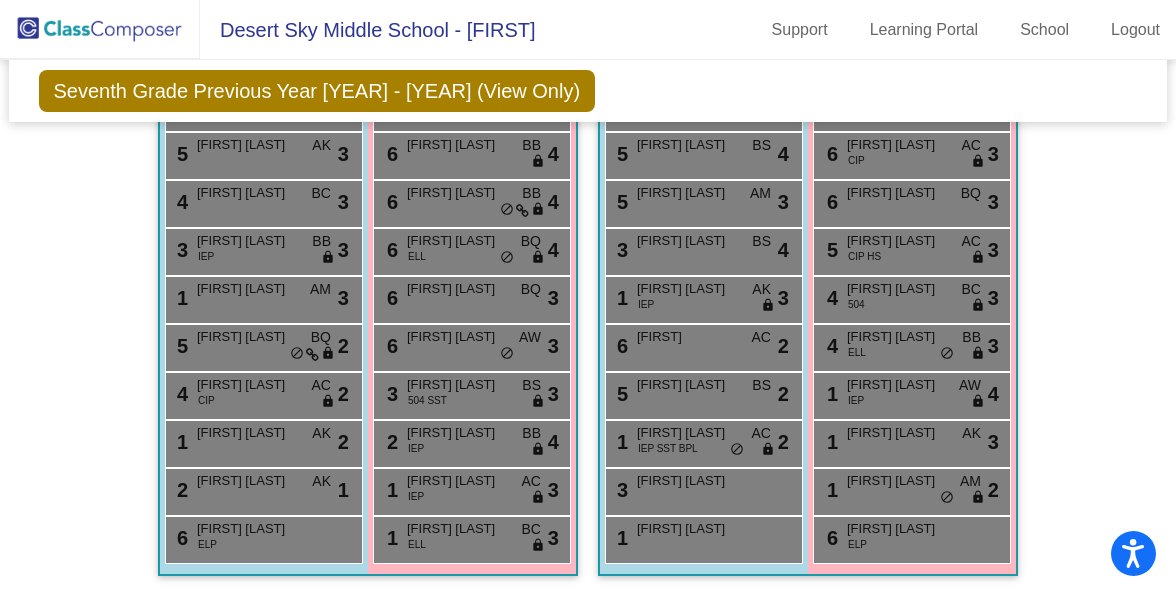 scroll, scrollTop: 2655, scrollLeft: 0, axis: vertical 